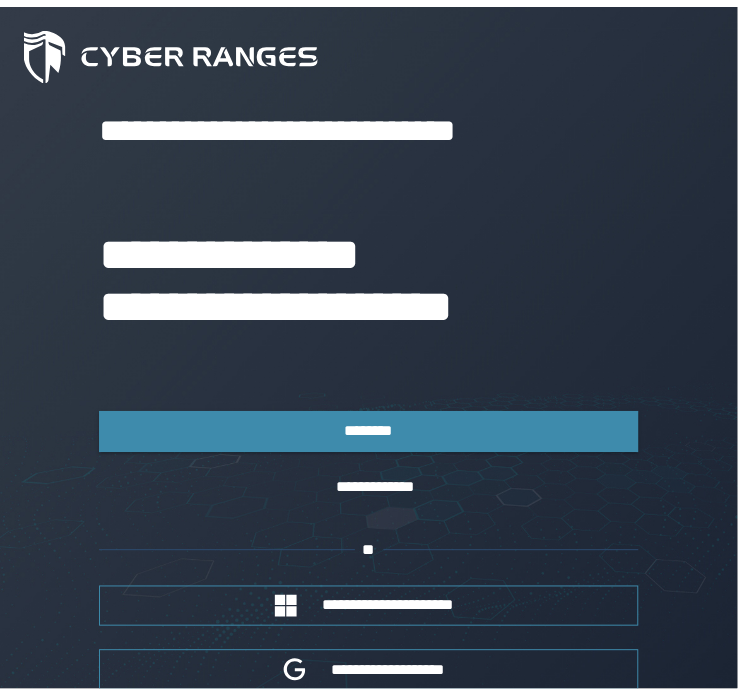scroll, scrollTop: 0, scrollLeft: 0, axis: both 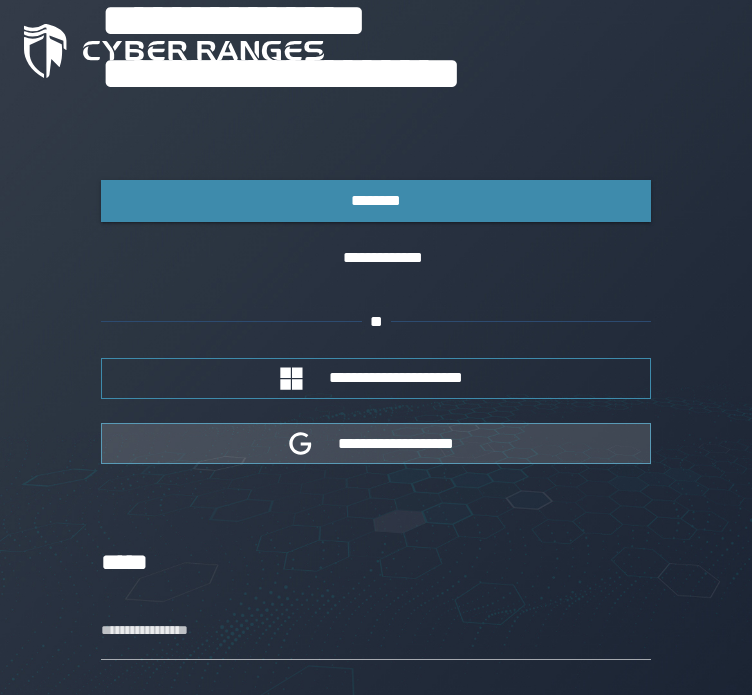 click on "**********" at bounding box center (376, 443) 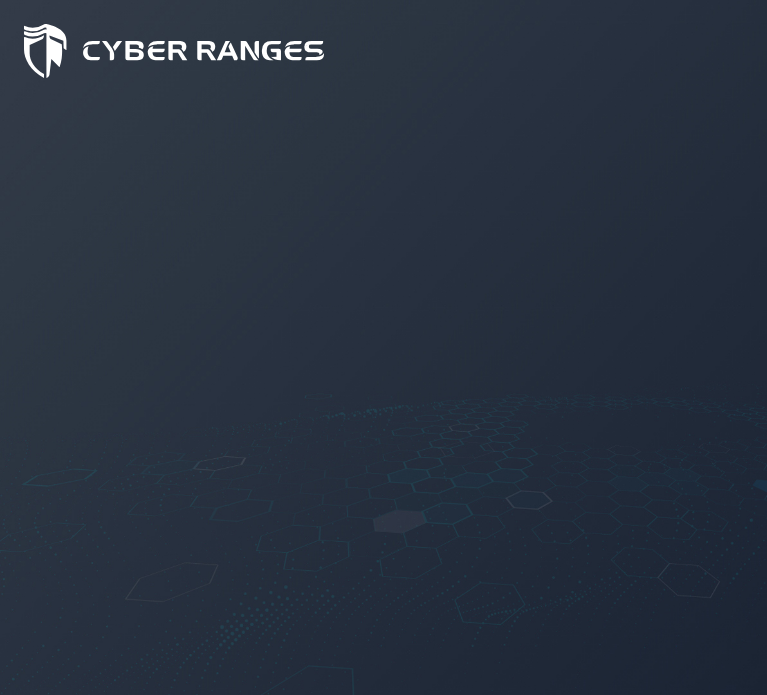 scroll, scrollTop: 0, scrollLeft: 0, axis: both 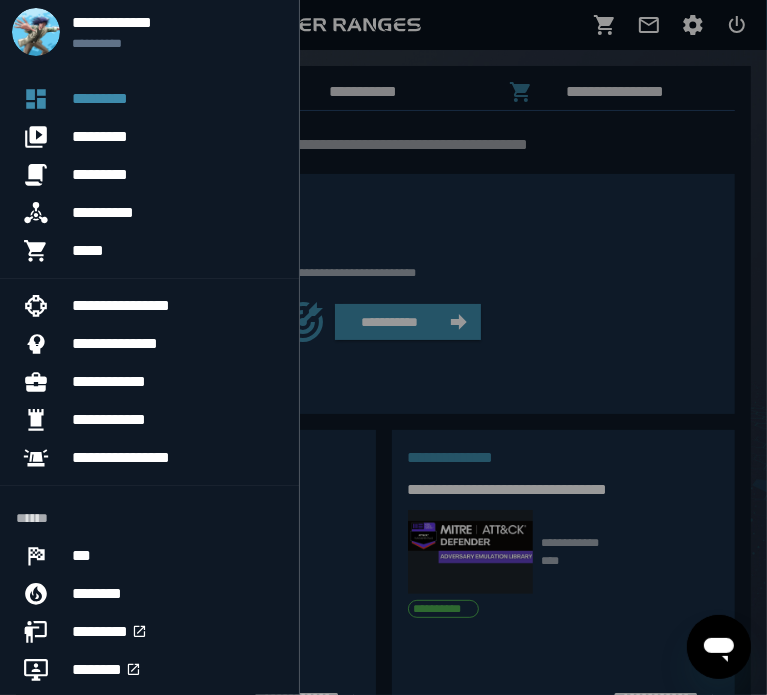 click at bounding box center [383, 347] 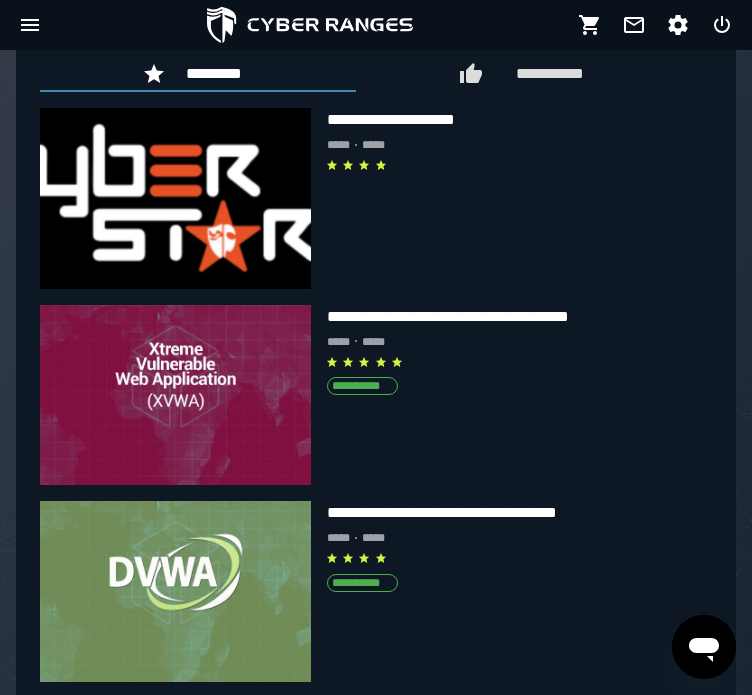 scroll, scrollTop: 1023, scrollLeft: 0, axis: vertical 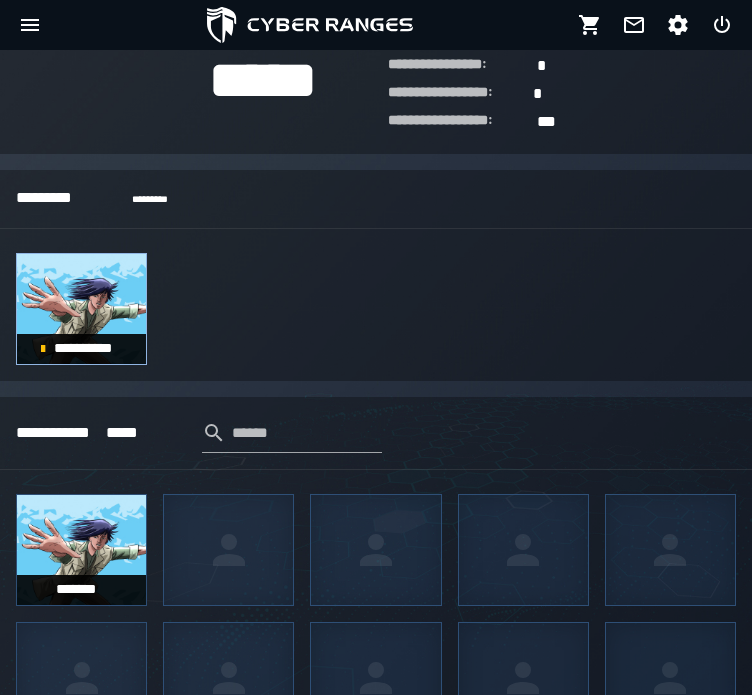 click 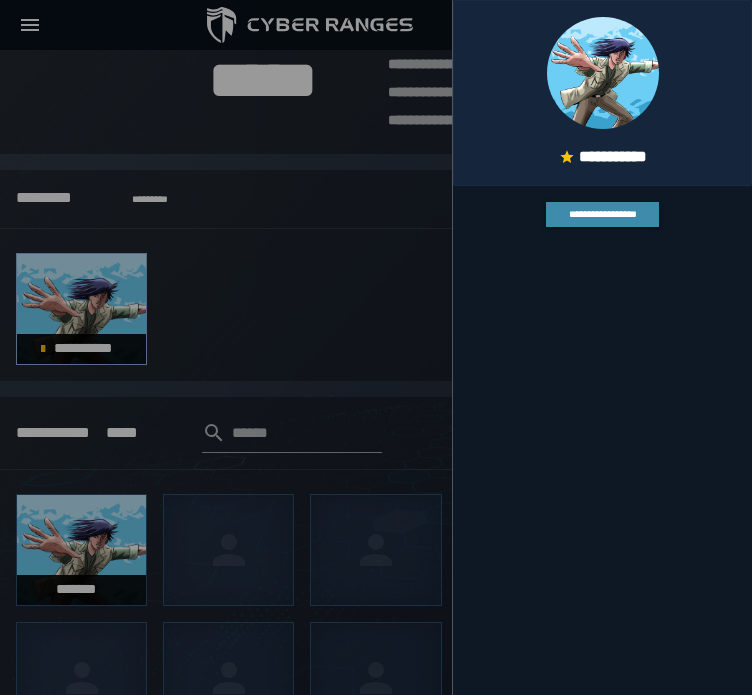 scroll, scrollTop: 0, scrollLeft: 0, axis: both 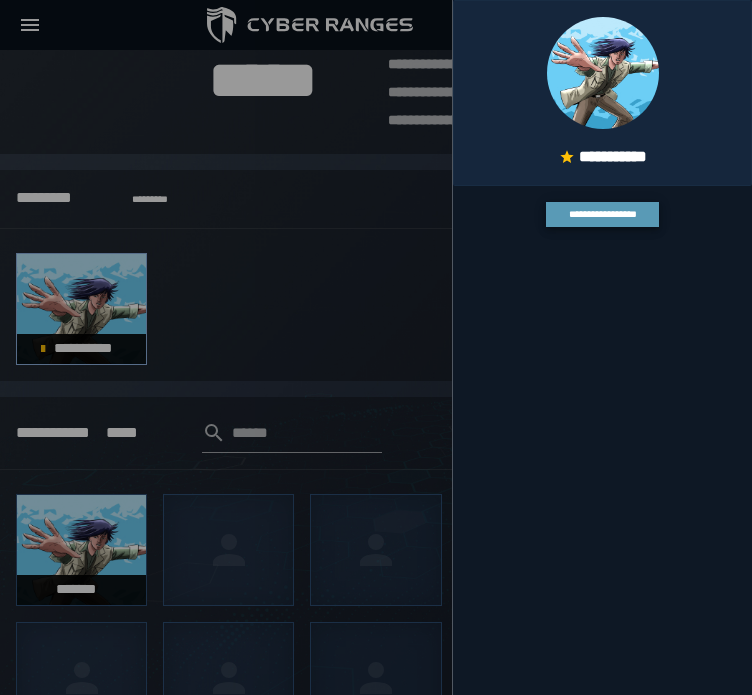 click on "**********" at bounding box center [602, 215] 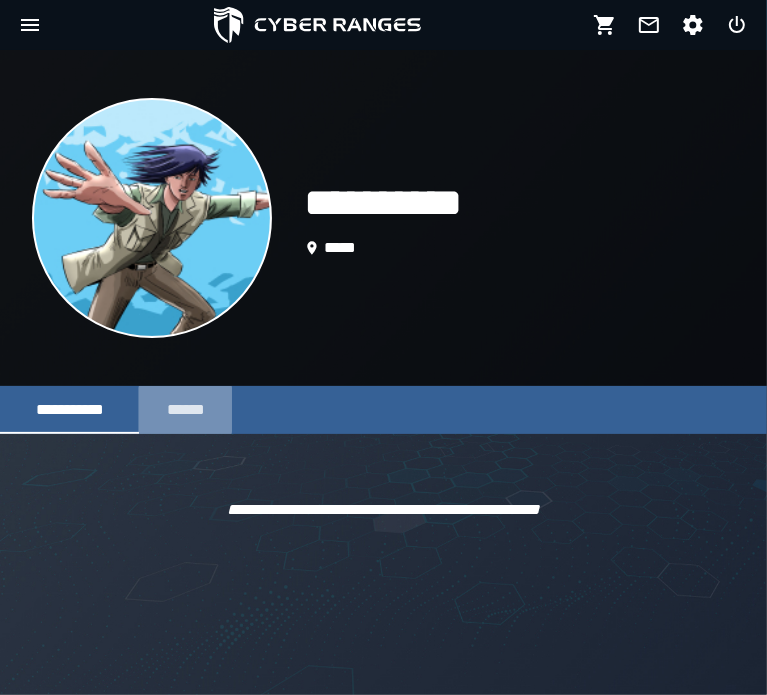 click on "******" at bounding box center (185, 409) 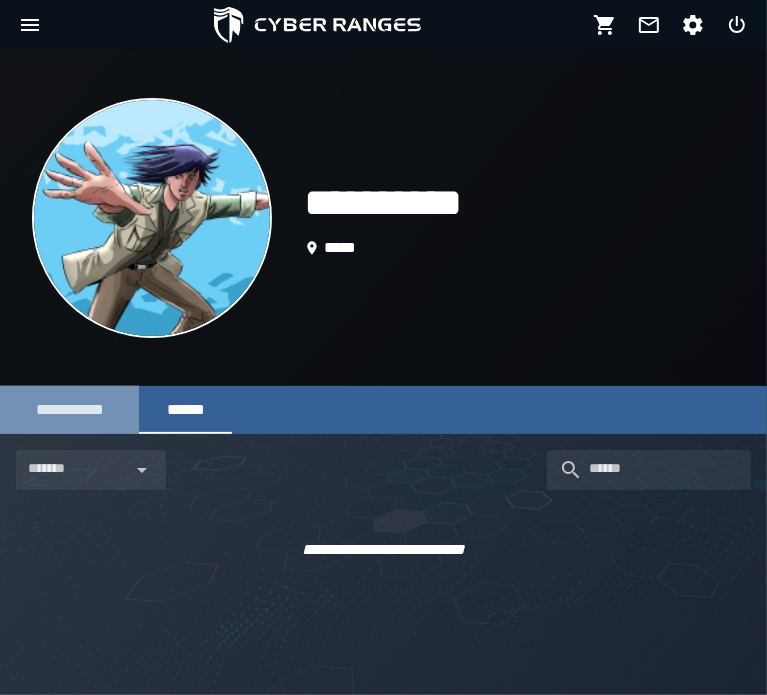 click on "**********" at bounding box center [69, 409] 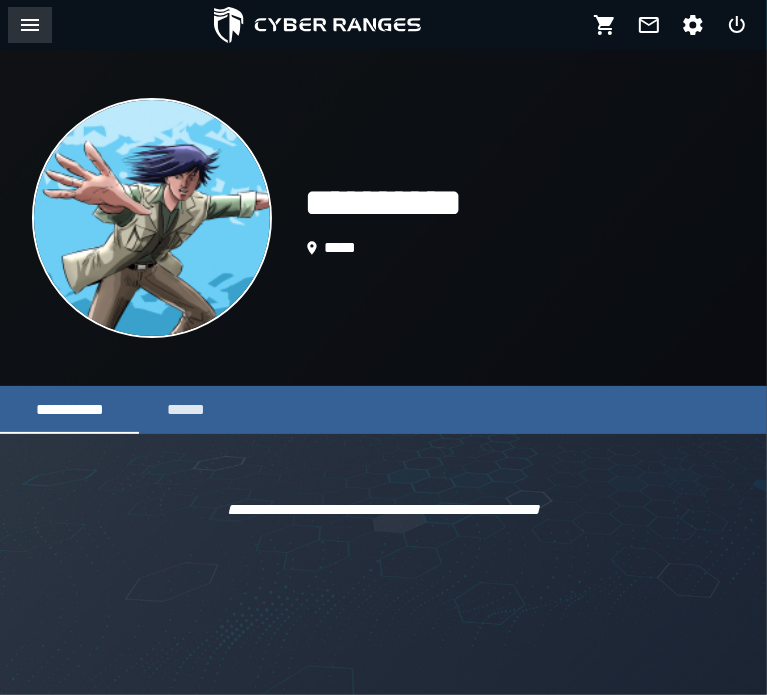 click at bounding box center (30, 25) 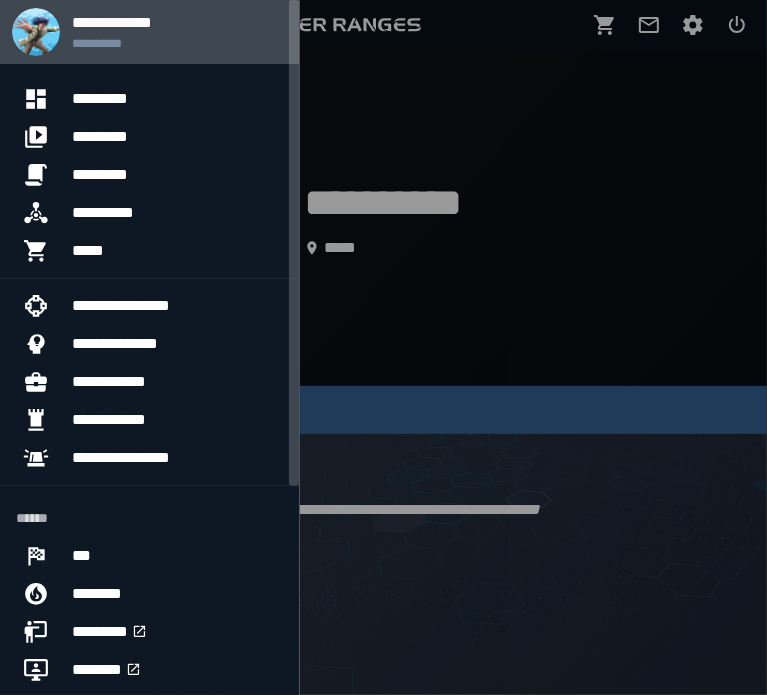 click on "**********" at bounding box center (177, 43) 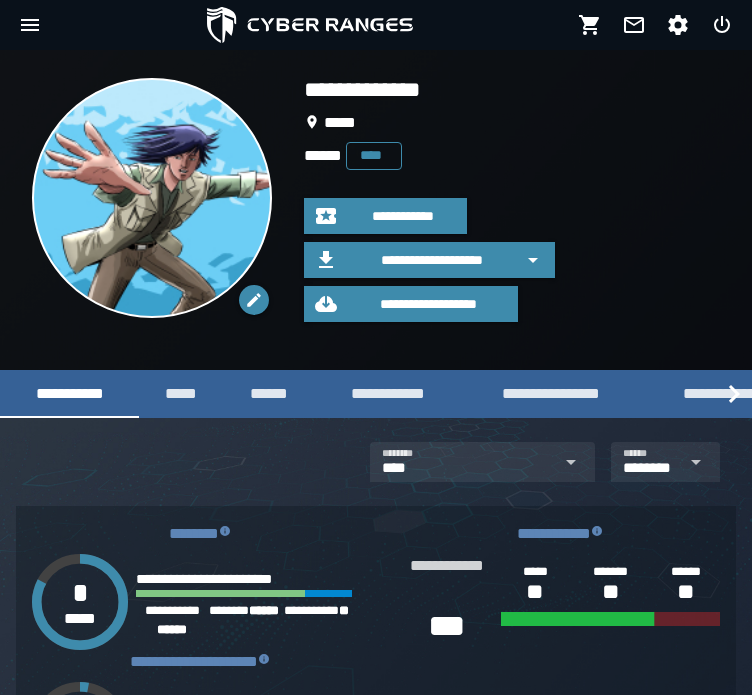 scroll, scrollTop: 0, scrollLeft: 0, axis: both 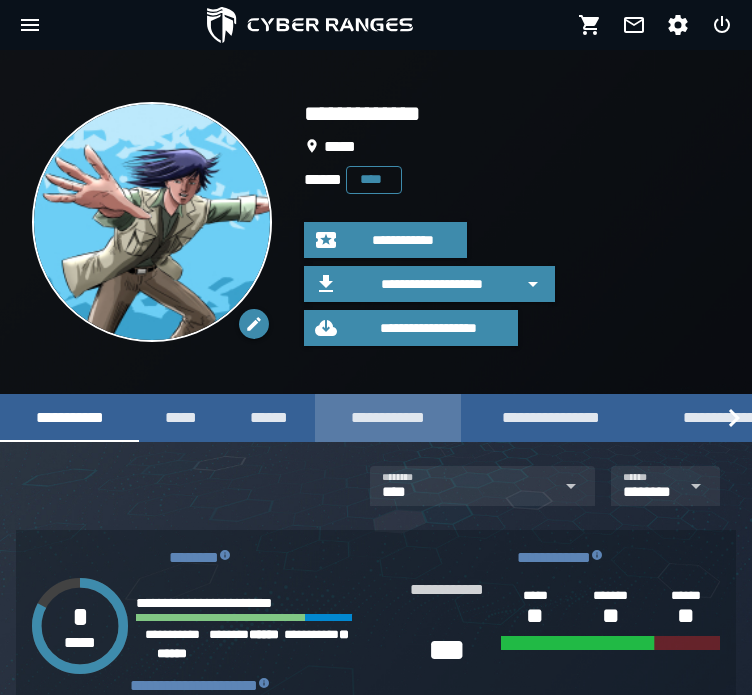 click on "**********" at bounding box center (388, 417) 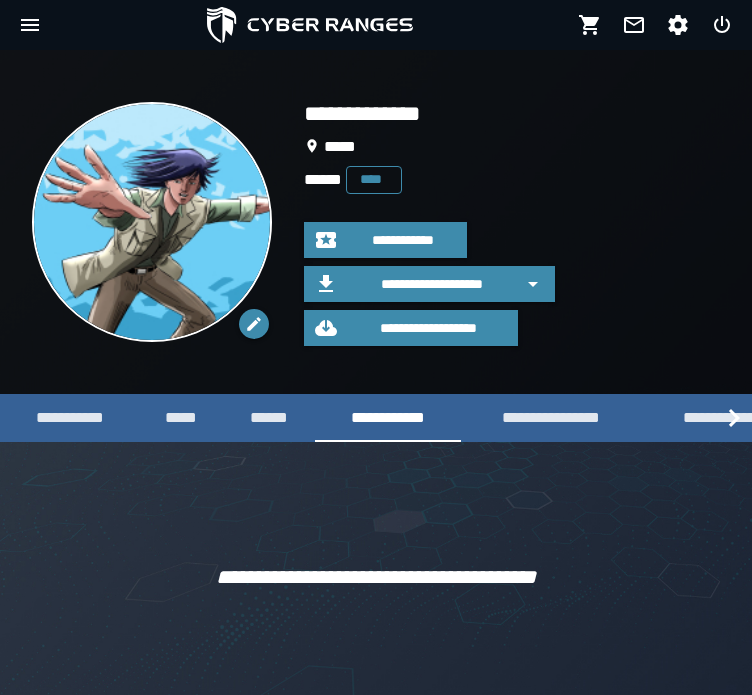 scroll, scrollTop: 18, scrollLeft: 0, axis: vertical 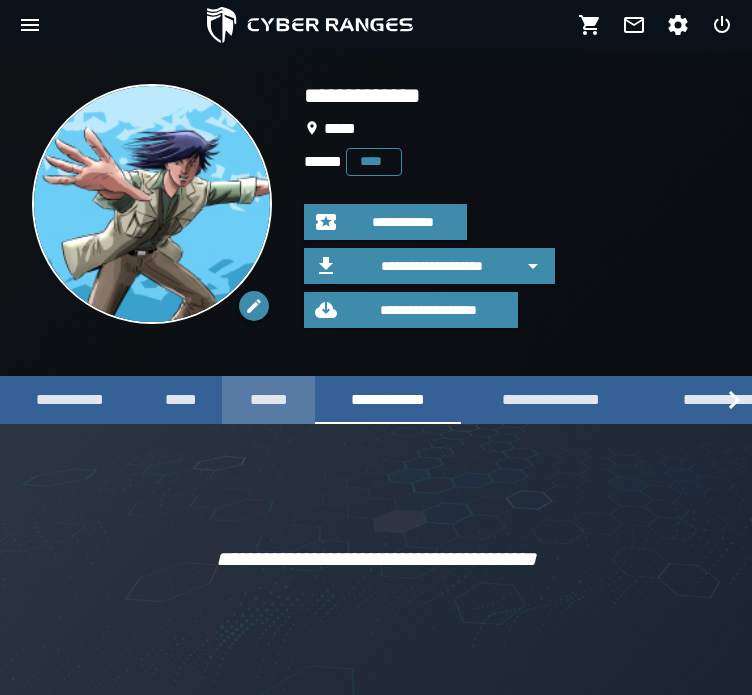 click on "******" 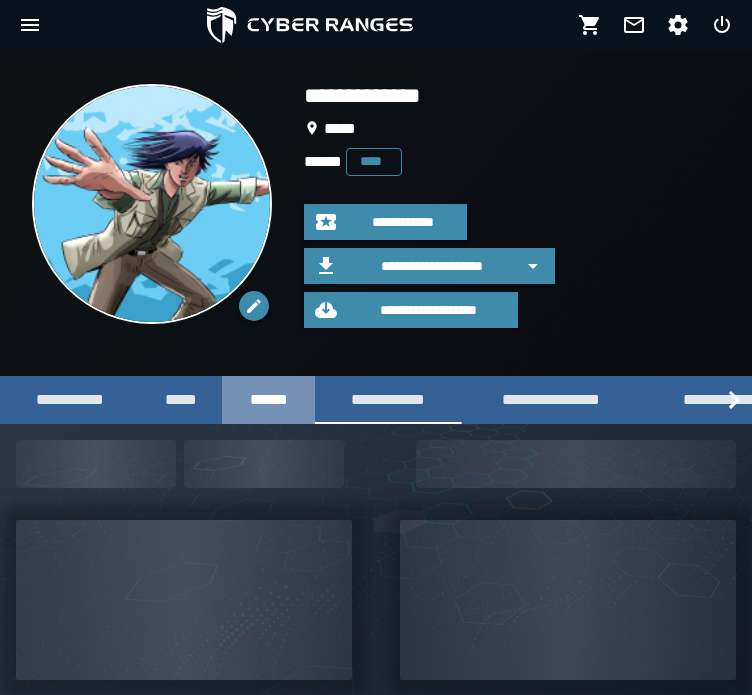 scroll, scrollTop: 0, scrollLeft: 0, axis: both 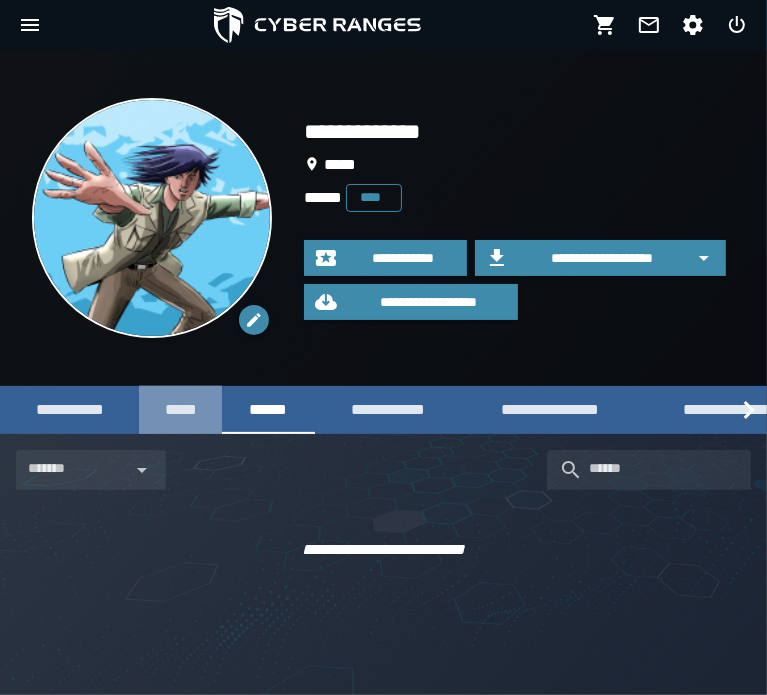 click on "*****" at bounding box center [180, 409] 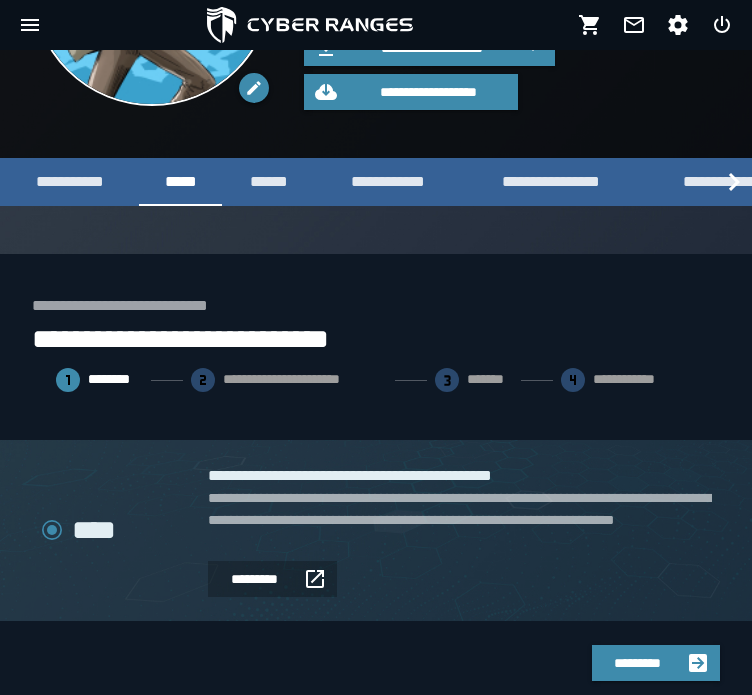 scroll, scrollTop: 293, scrollLeft: 0, axis: vertical 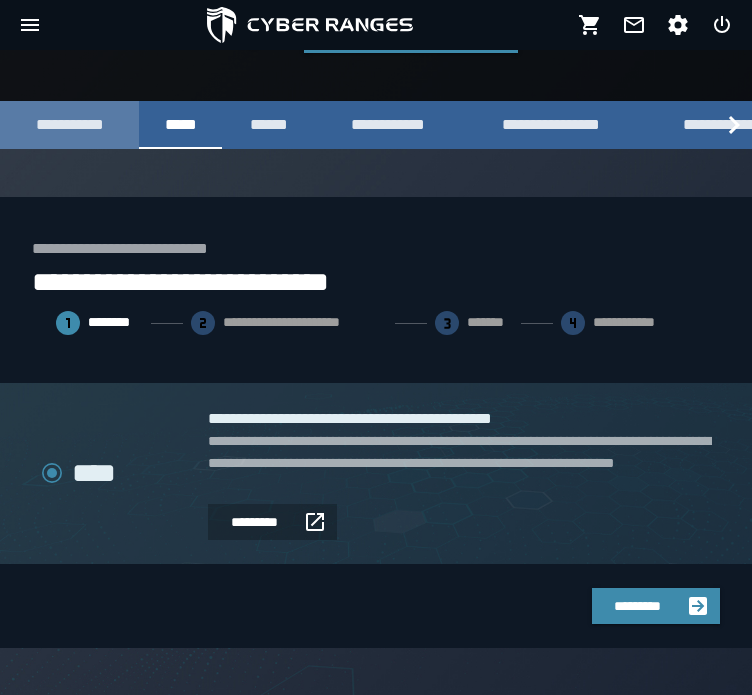 click on "**********" at bounding box center (69, 125) 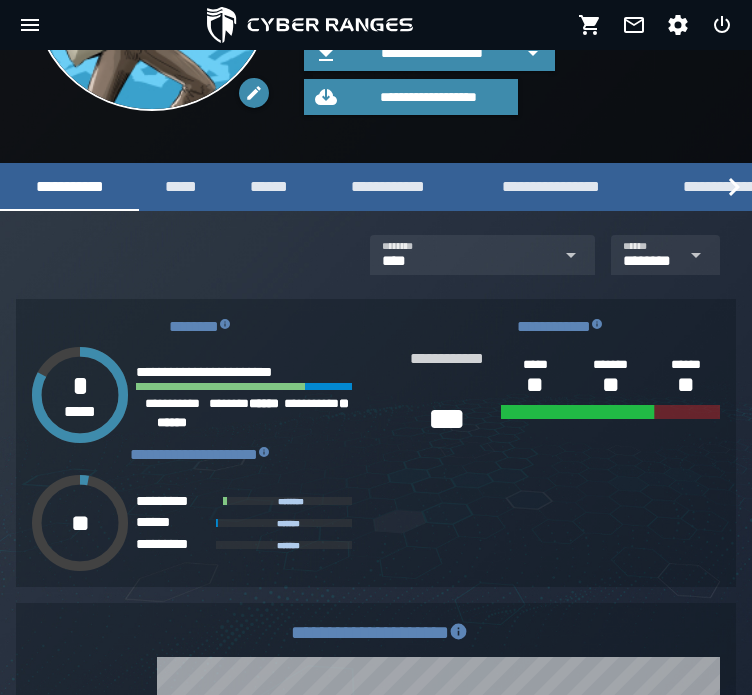 scroll, scrollTop: 228, scrollLeft: 0, axis: vertical 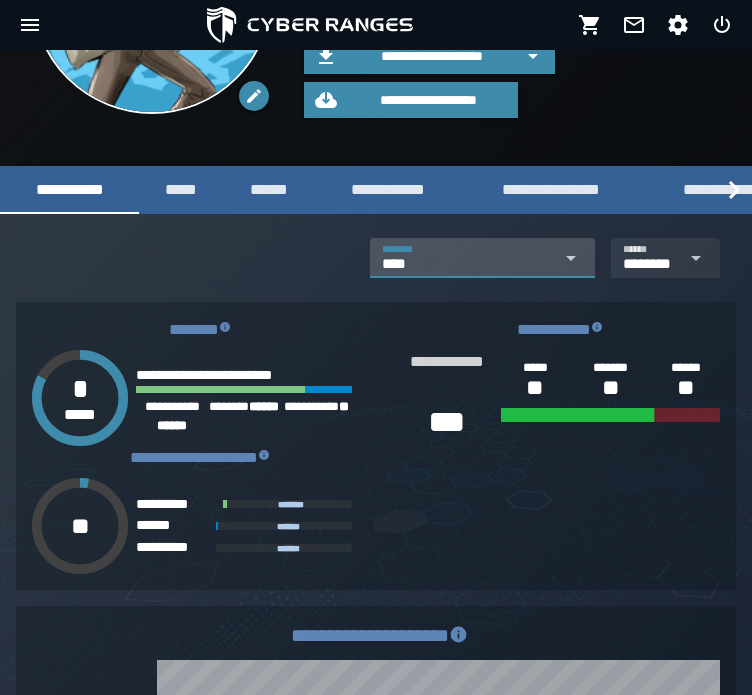 click on "**** ****" at bounding box center (467, 265) 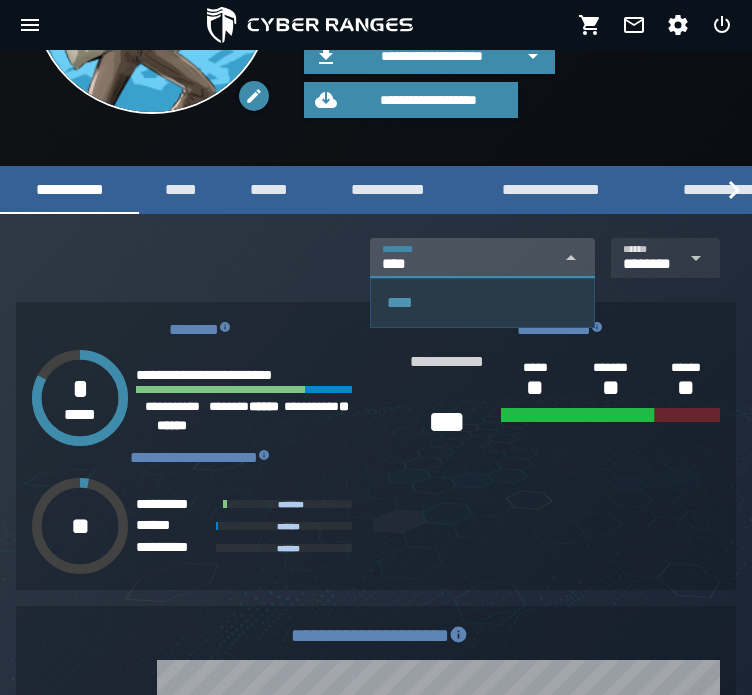 click on "**** ****" at bounding box center [467, 265] 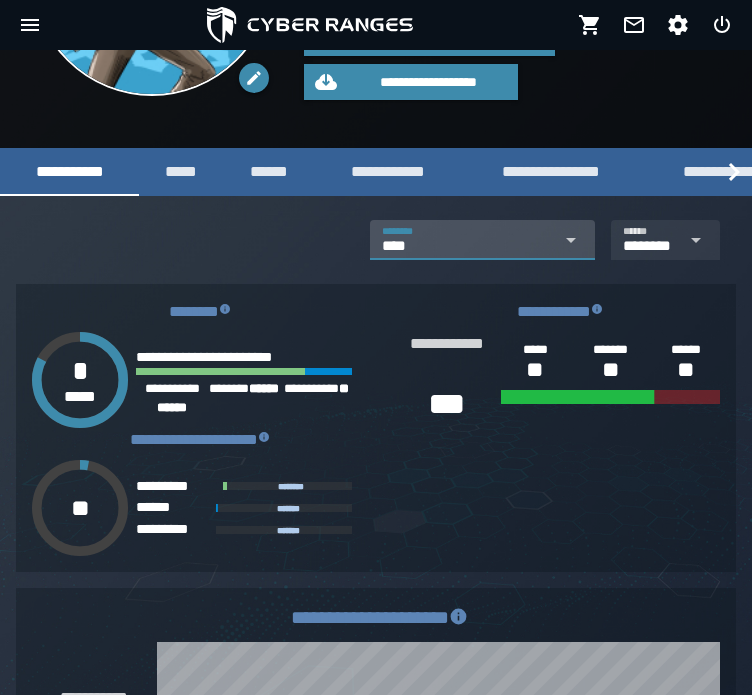 scroll, scrollTop: 247, scrollLeft: 0, axis: vertical 